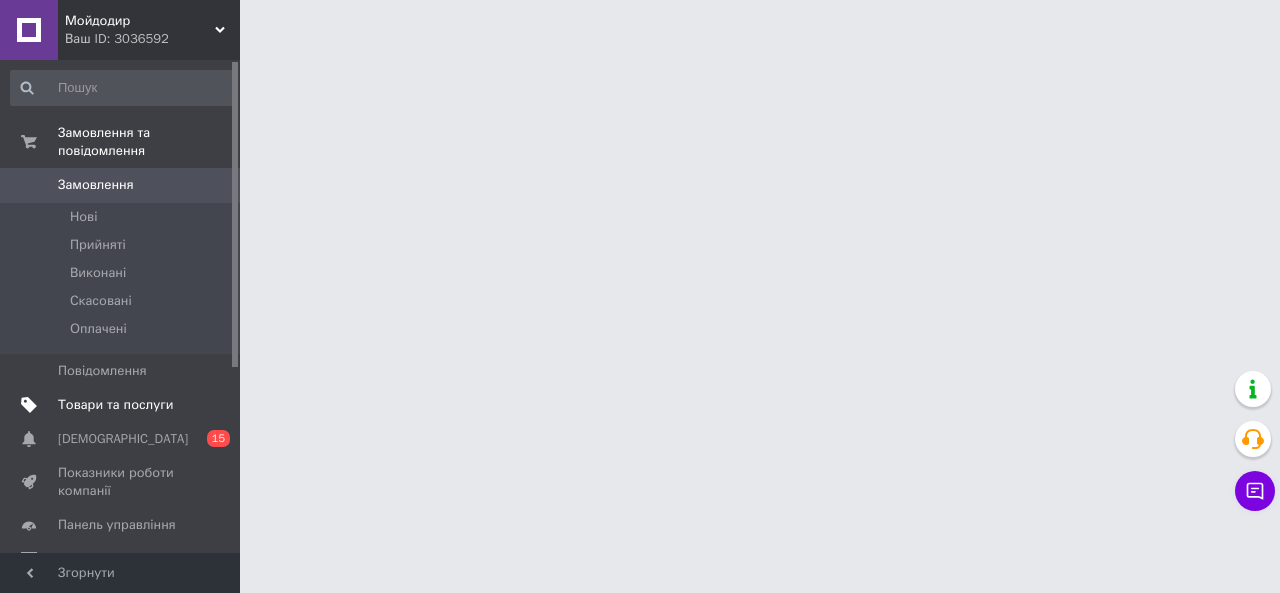 scroll, scrollTop: 0, scrollLeft: 0, axis: both 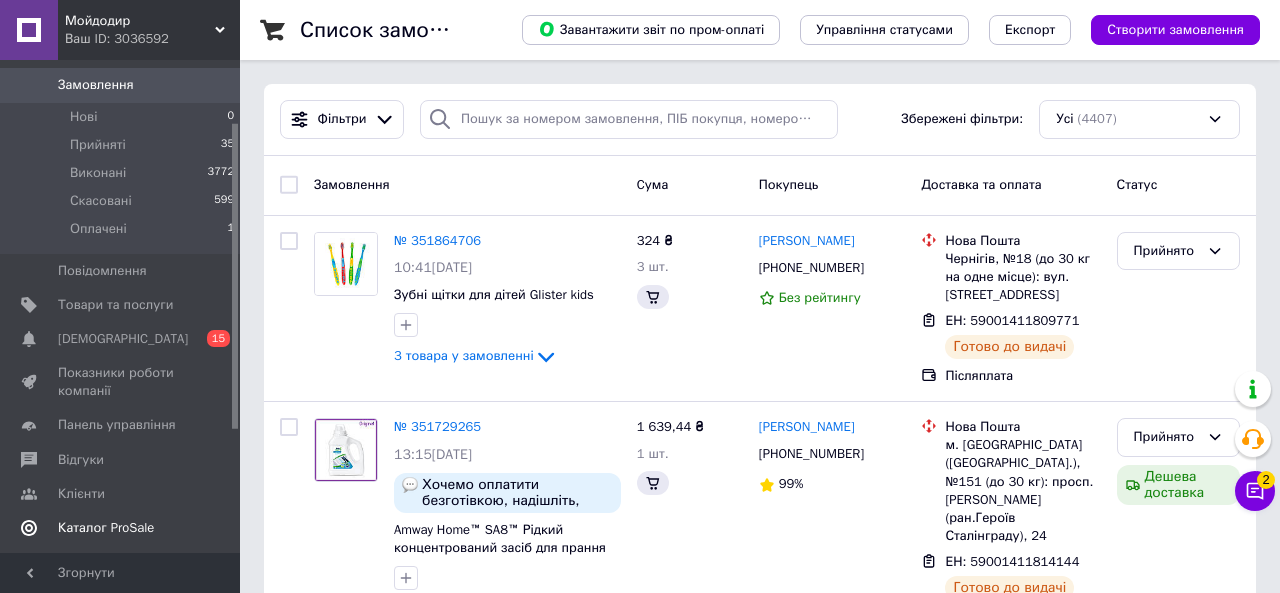 click on "Каталог ProSale" at bounding box center (106, 528) 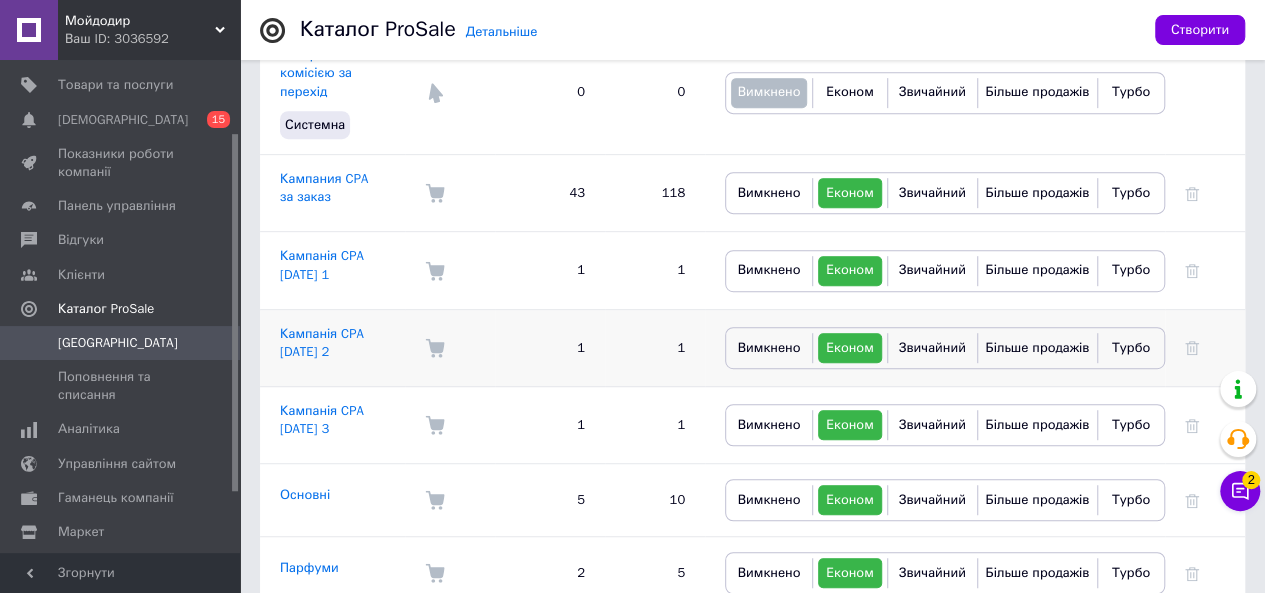scroll, scrollTop: 300, scrollLeft: 0, axis: vertical 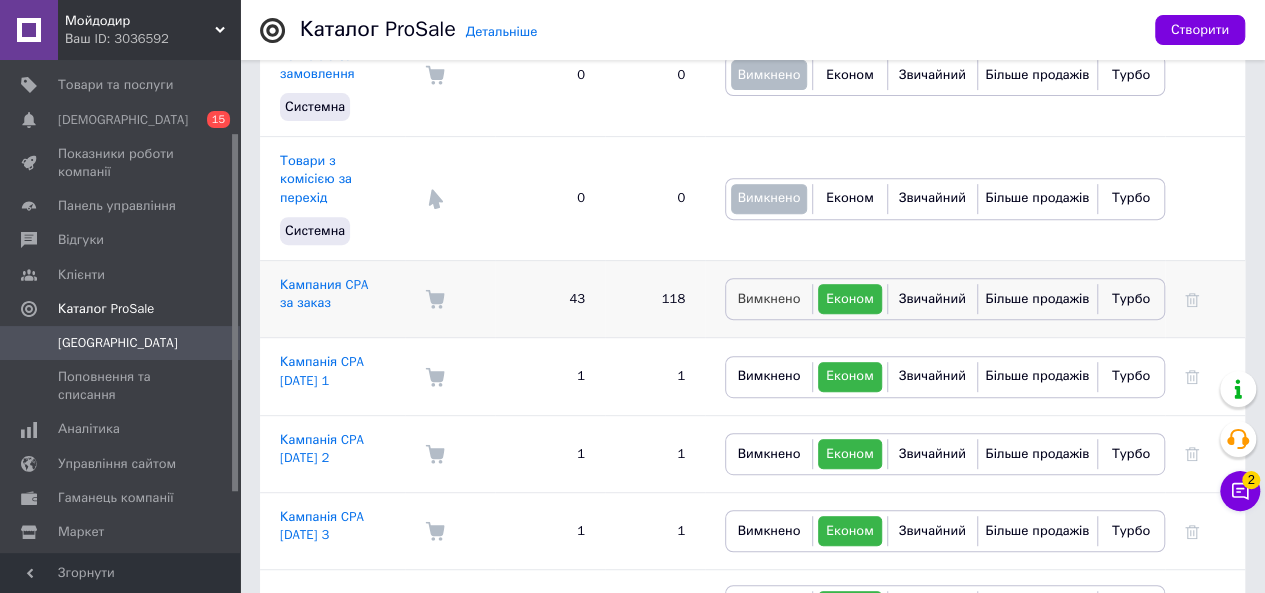 click on "Вимкнено" at bounding box center [769, 299] 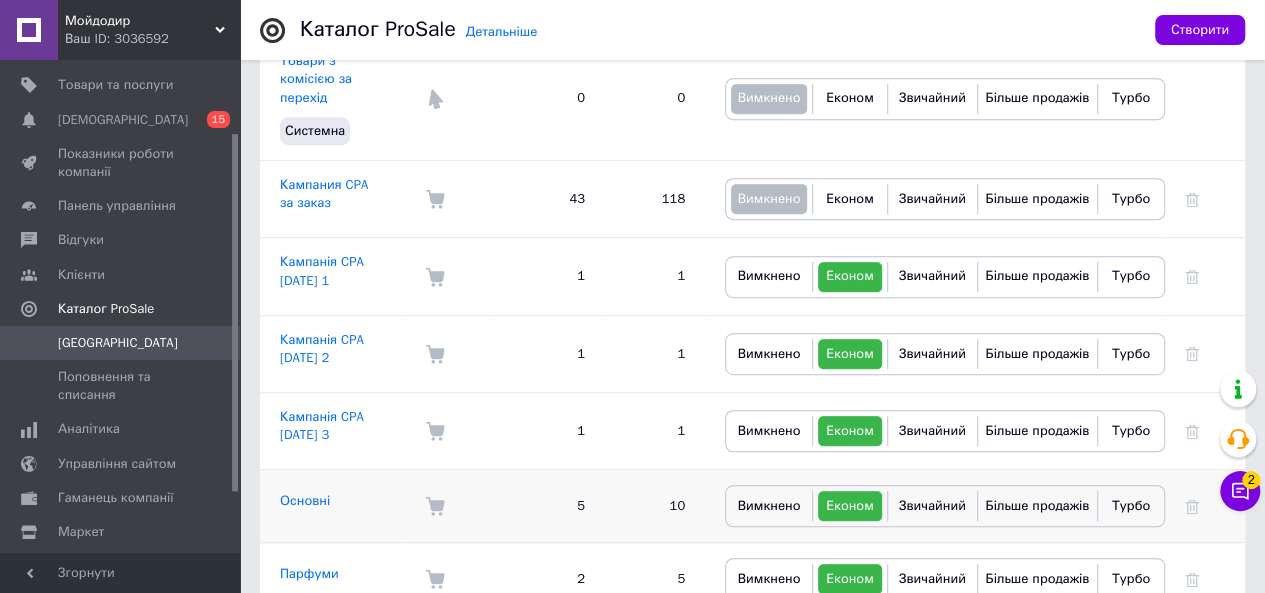 scroll, scrollTop: 500, scrollLeft: 0, axis: vertical 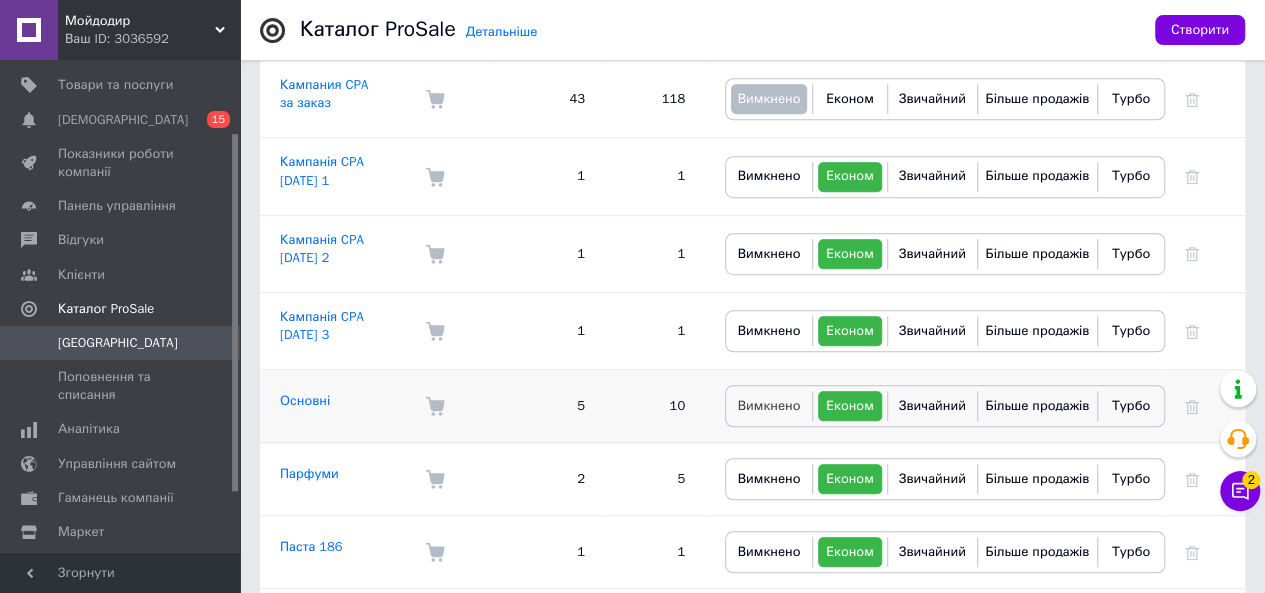 click on "Вимкнено" at bounding box center [769, 405] 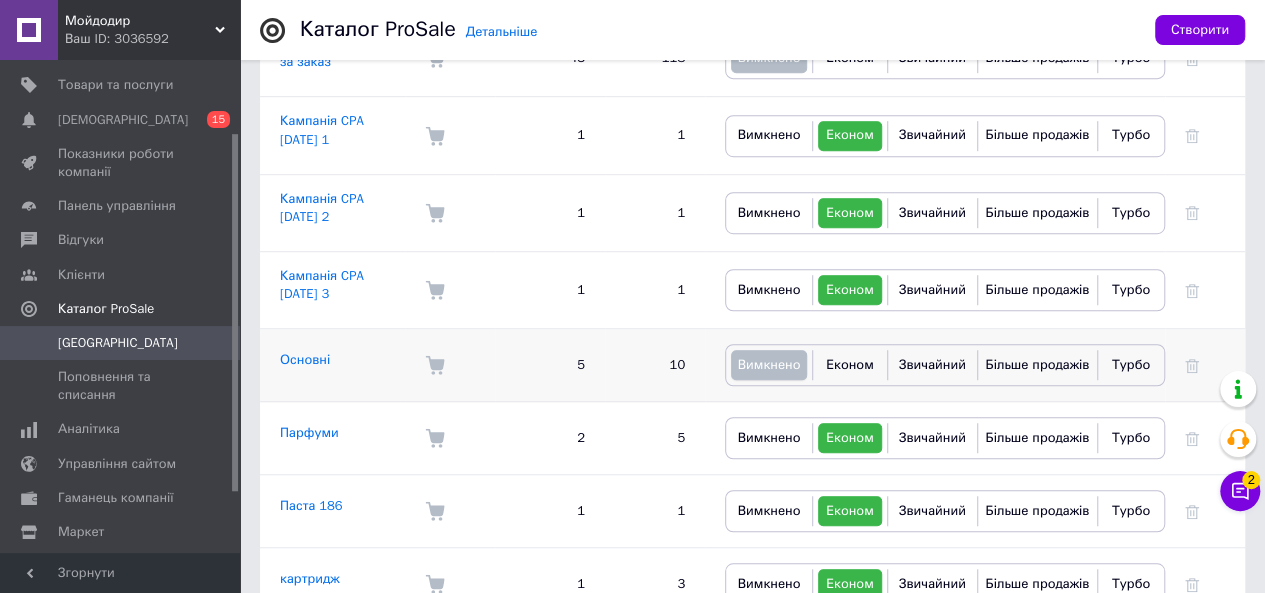 scroll, scrollTop: 564, scrollLeft: 0, axis: vertical 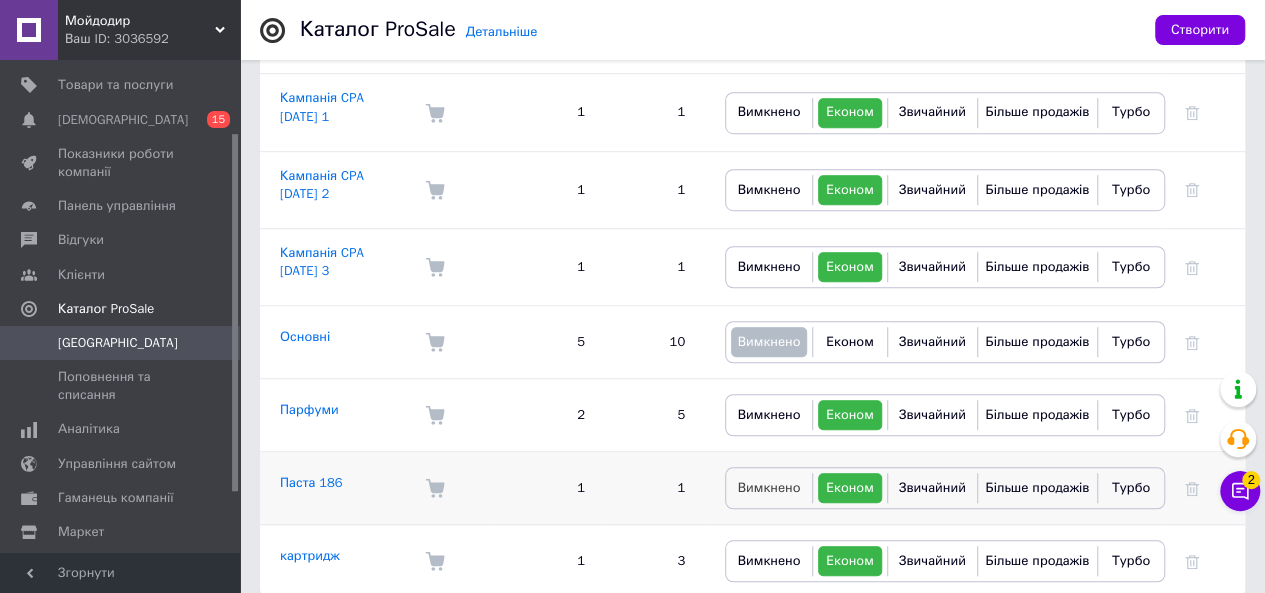 click on "Вимкнено" at bounding box center [769, 487] 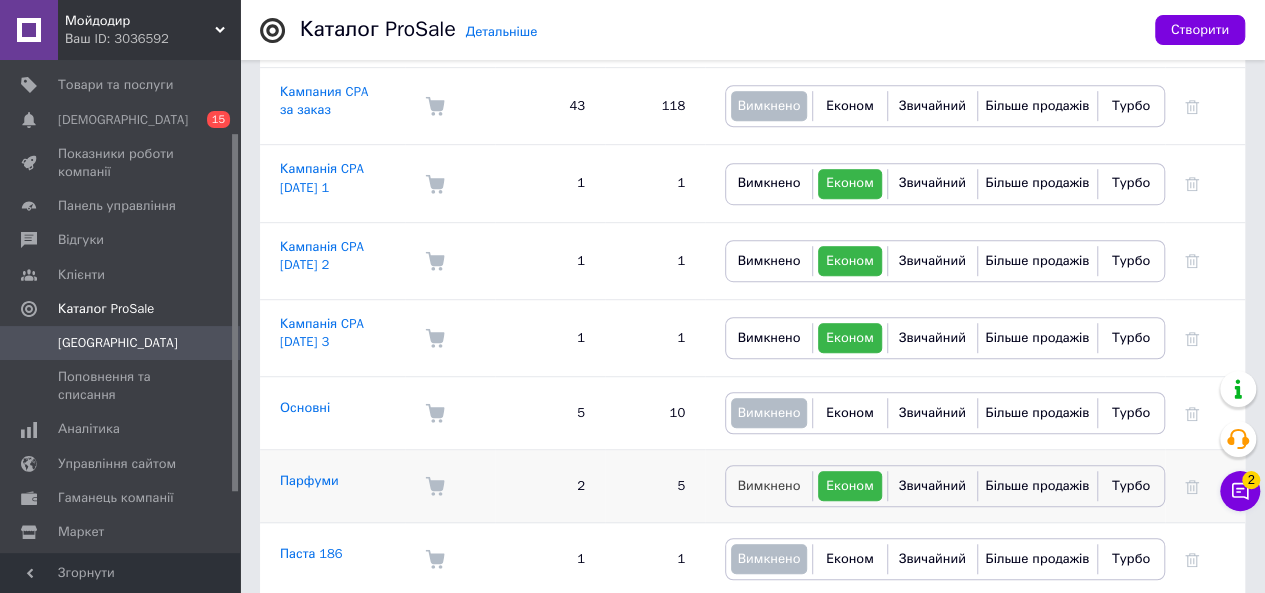 scroll, scrollTop: 364, scrollLeft: 0, axis: vertical 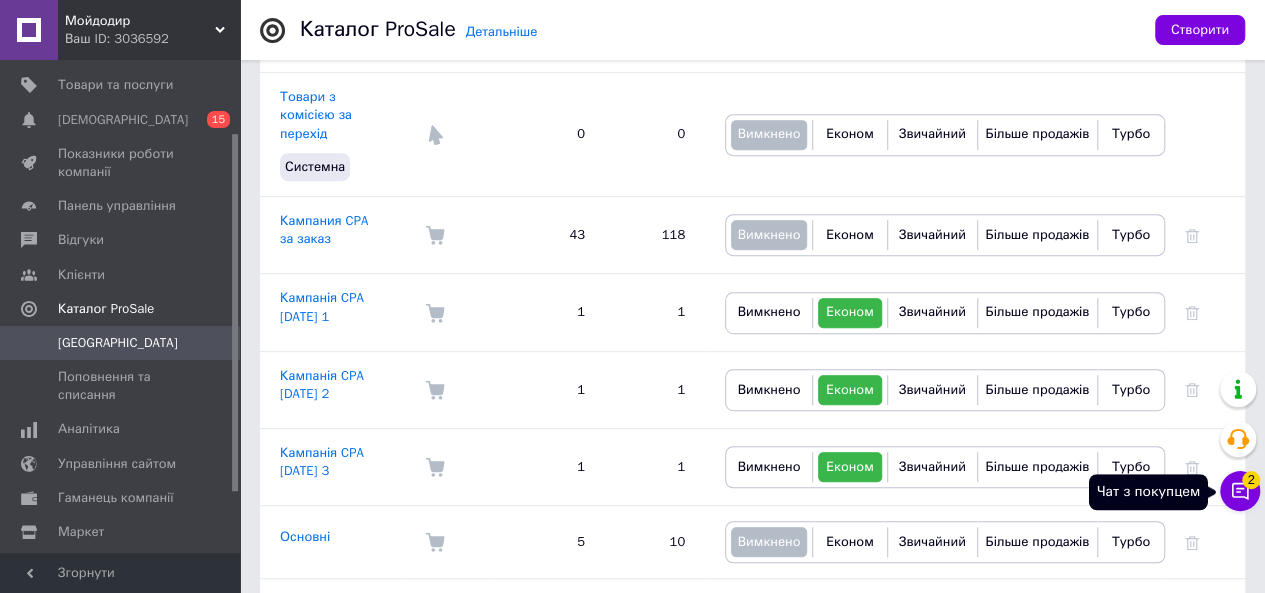 click 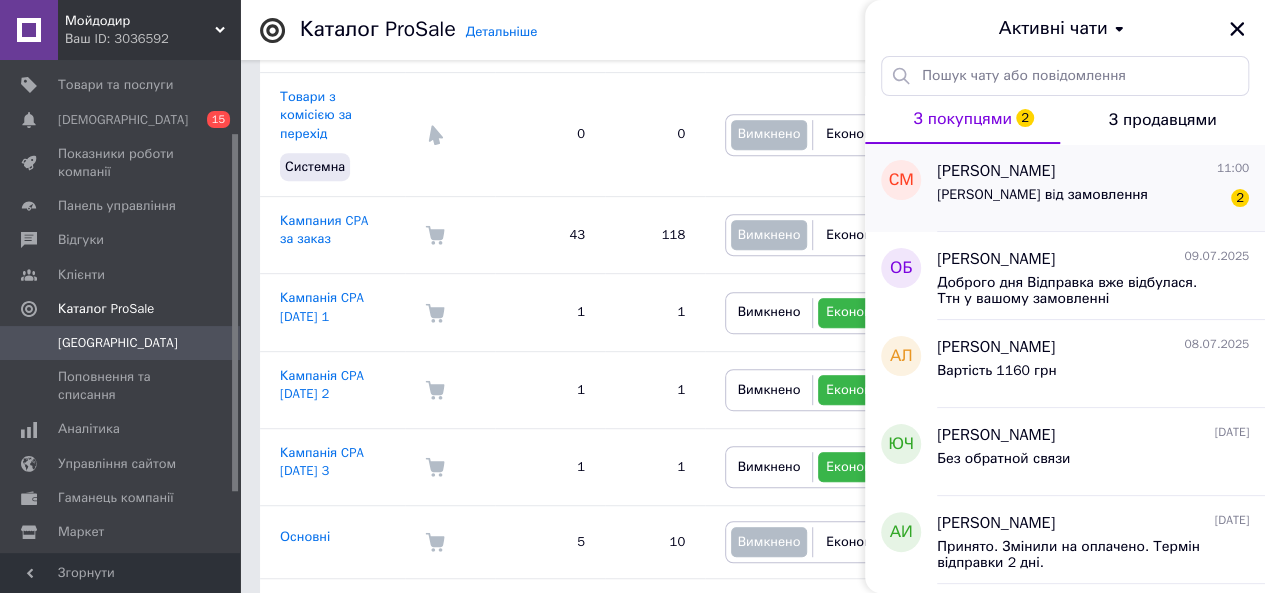 click on "[PERSON_NAME] вiд замовлення" at bounding box center [1042, 201] 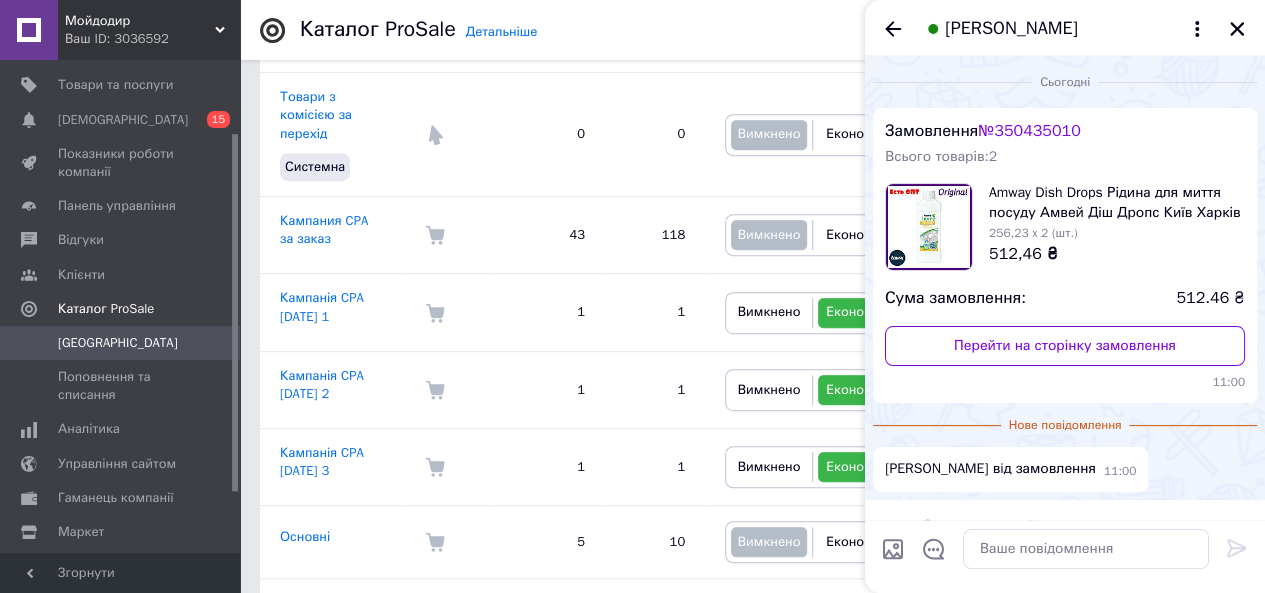scroll, scrollTop: 54, scrollLeft: 0, axis: vertical 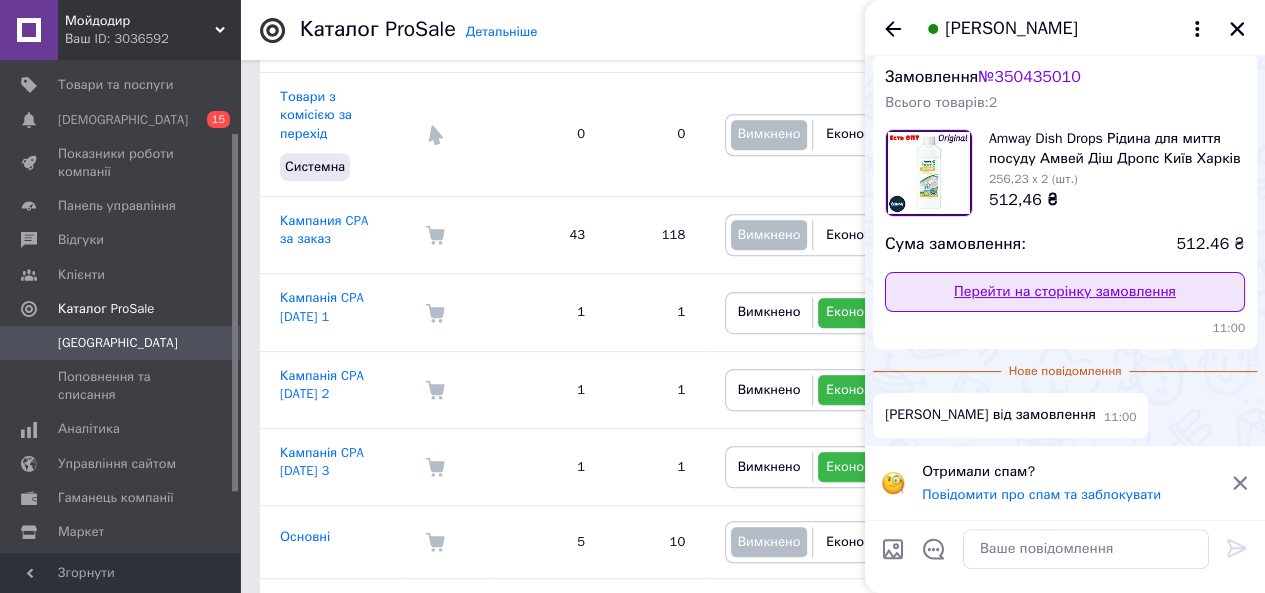 click on "Перейти на сторінку замовлення" at bounding box center [1065, 292] 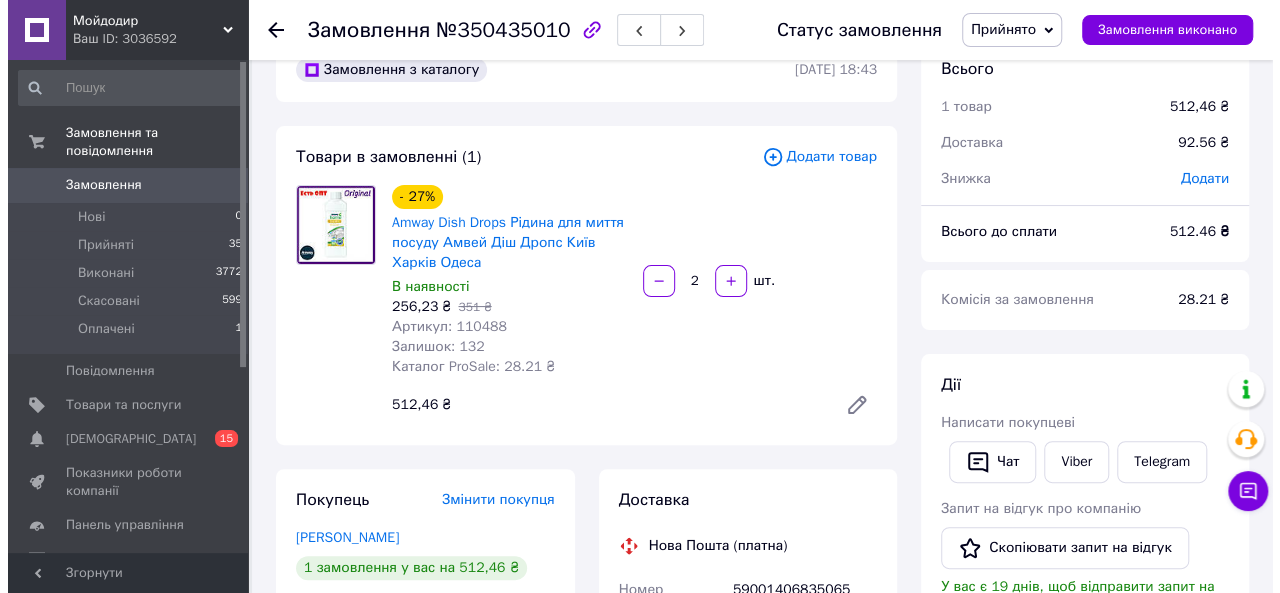 scroll, scrollTop: 0, scrollLeft: 0, axis: both 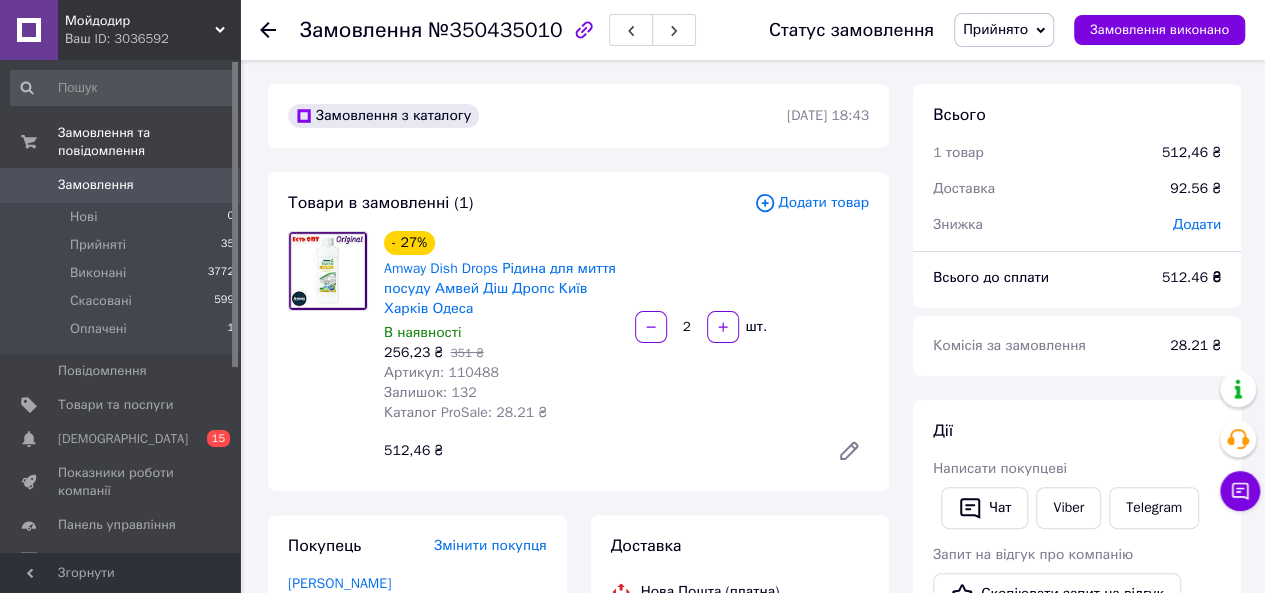 click on "Прийнято" at bounding box center [1004, 30] 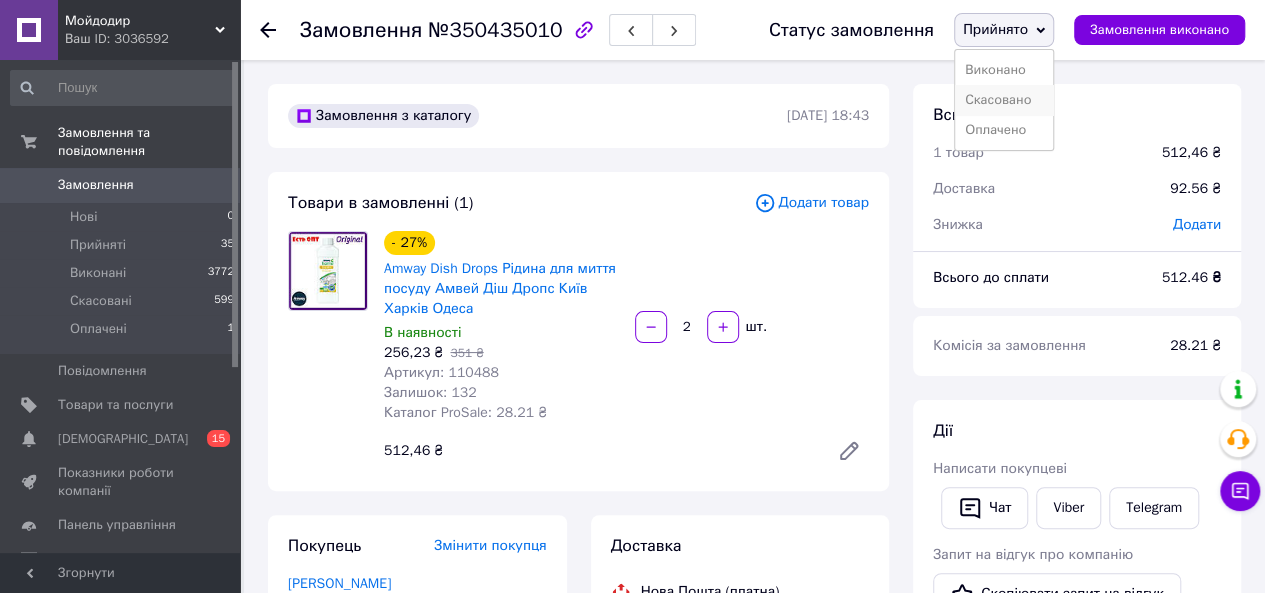 click on "Скасовано" at bounding box center [1004, 100] 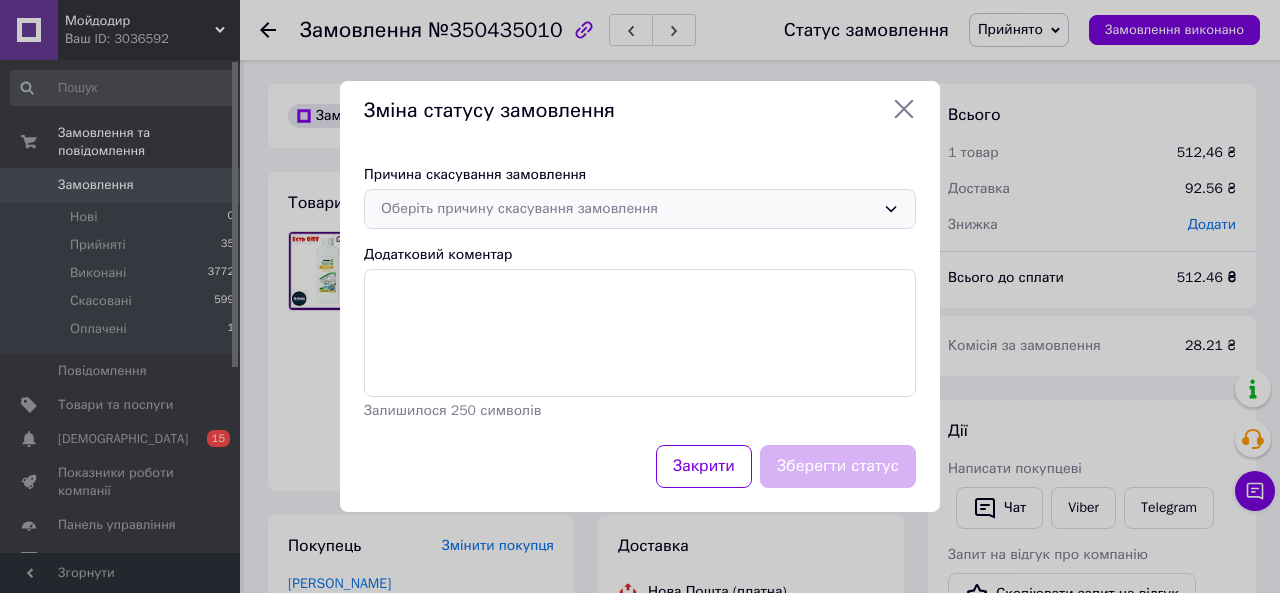 click on "Оберіть причину скасування замовлення" at bounding box center [628, 209] 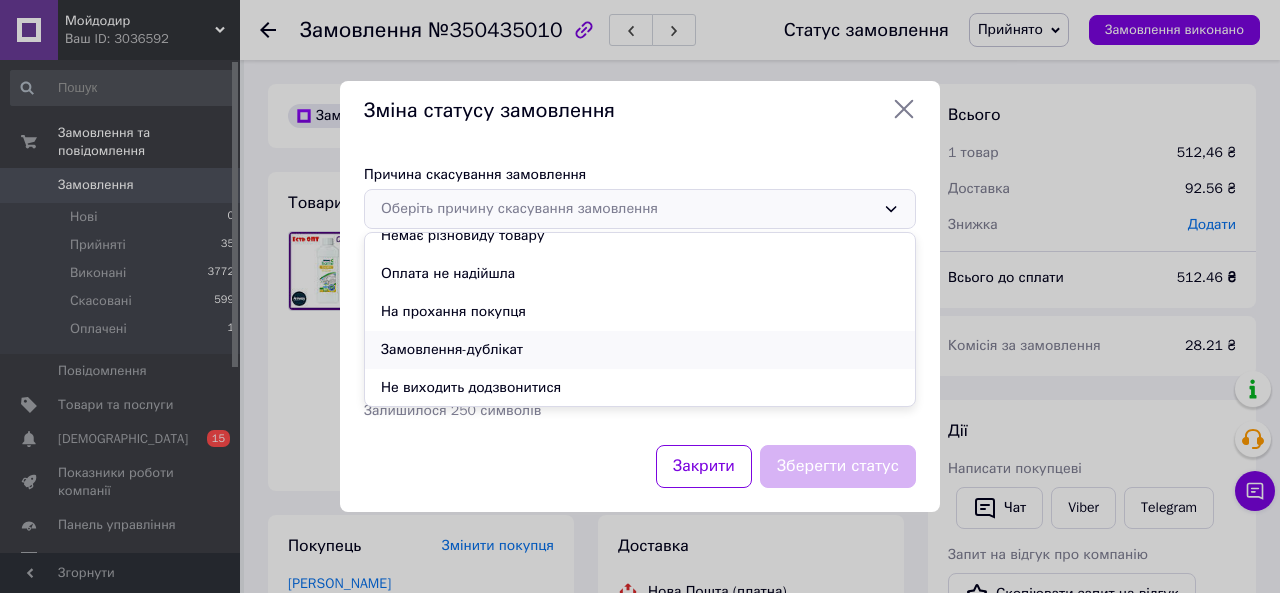 scroll, scrollTop: 94, scrollLeft: 0, axis: vertical 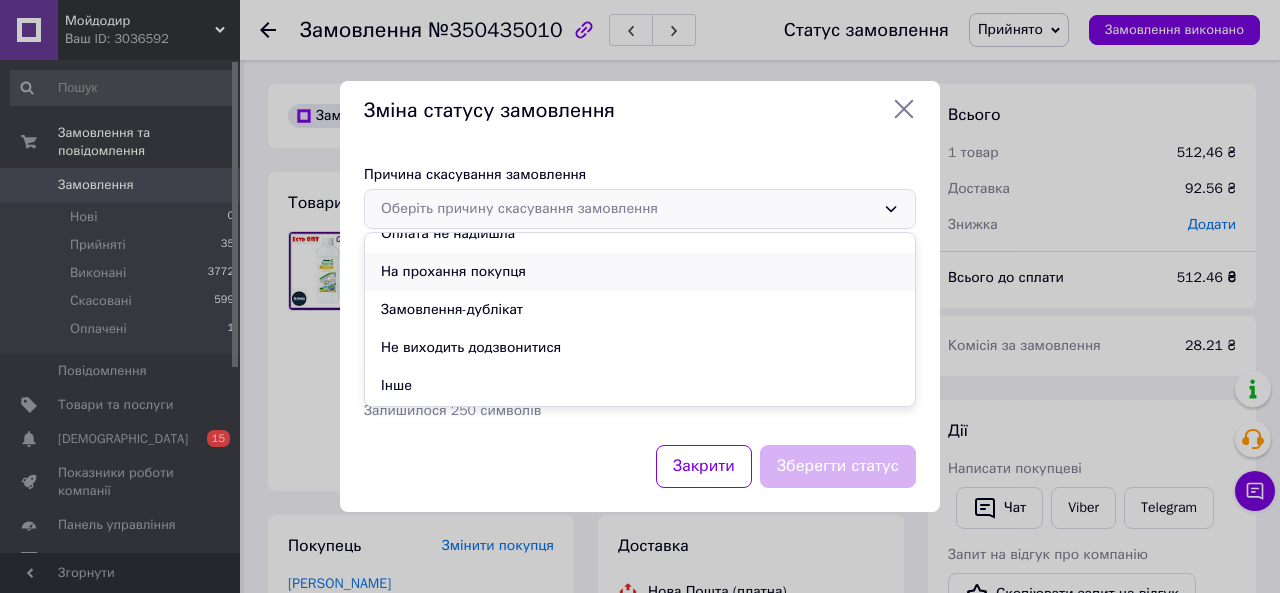 click on "На прохання покупця" at bounding box center (640, 272) 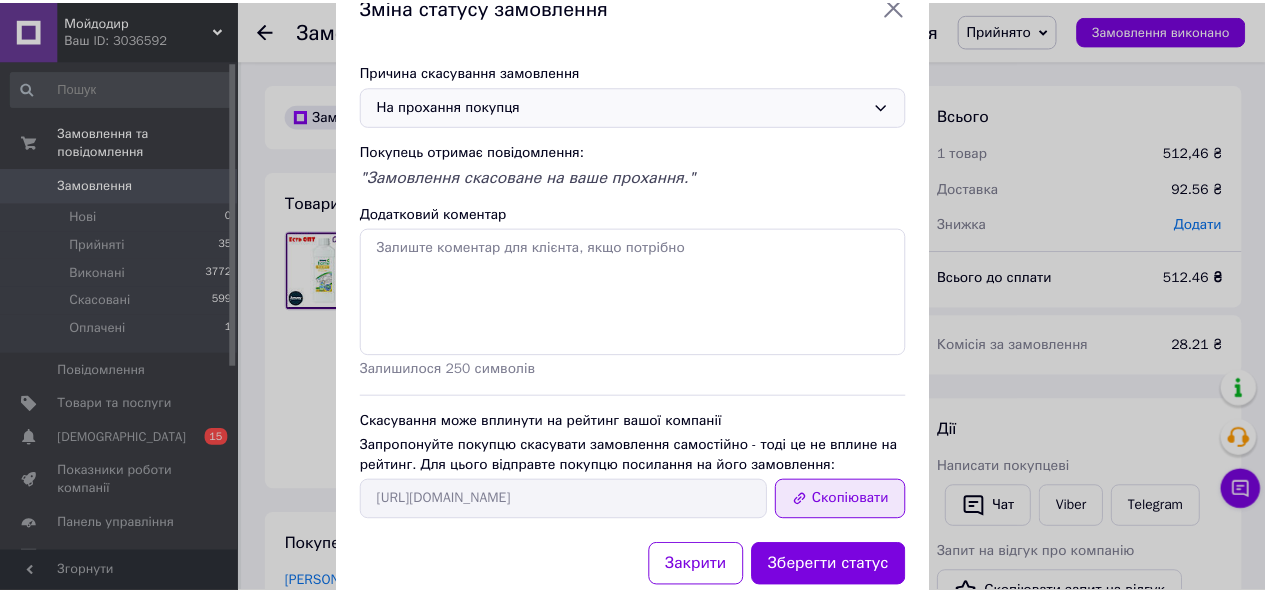 scroll, scrollTop: 111, scrollLeft: 0, axis: vertical 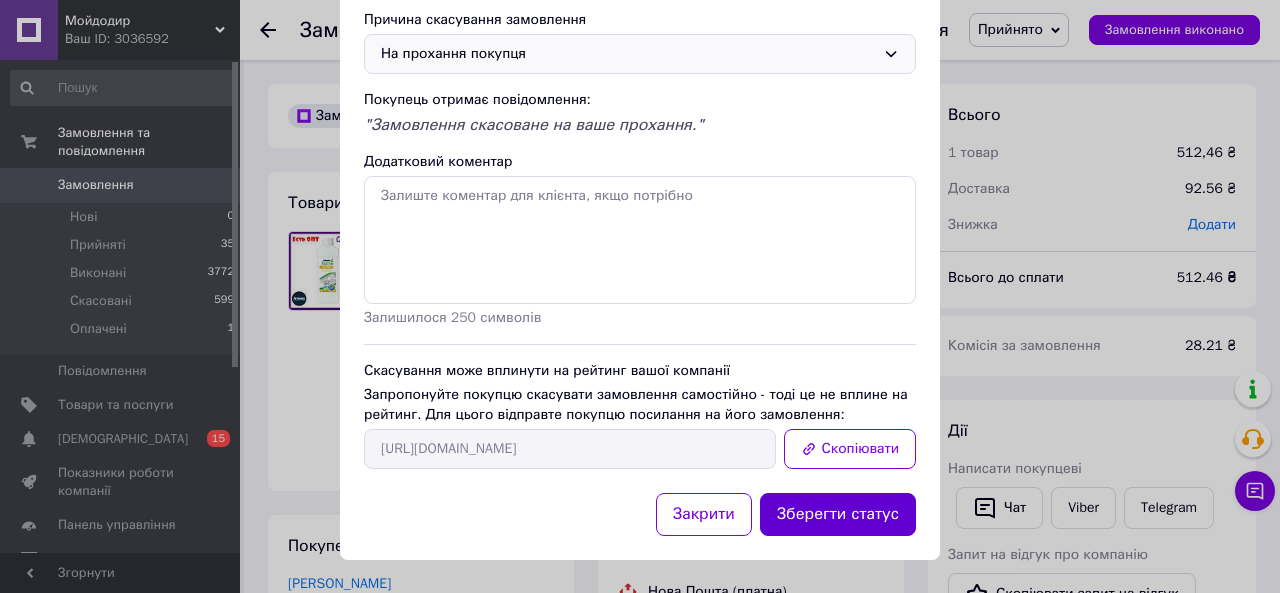 click on "Зберегти статус" at bounding box center [838, 514] 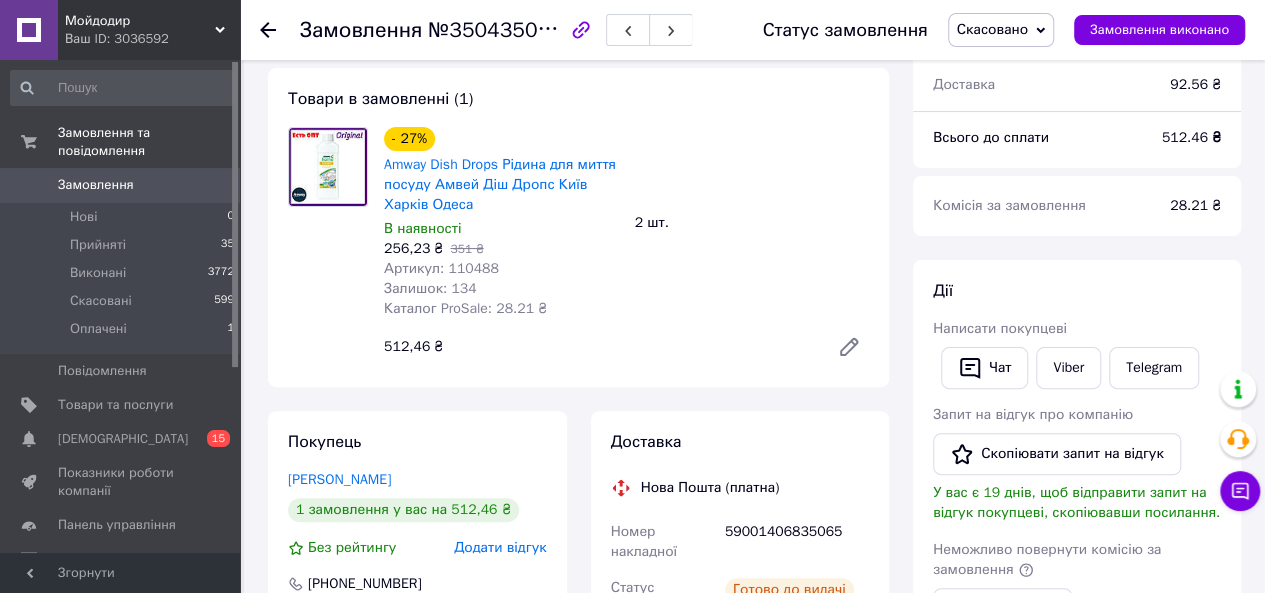 scroll, scrollTop: 300, scrollLeft: 0, axis: vertical 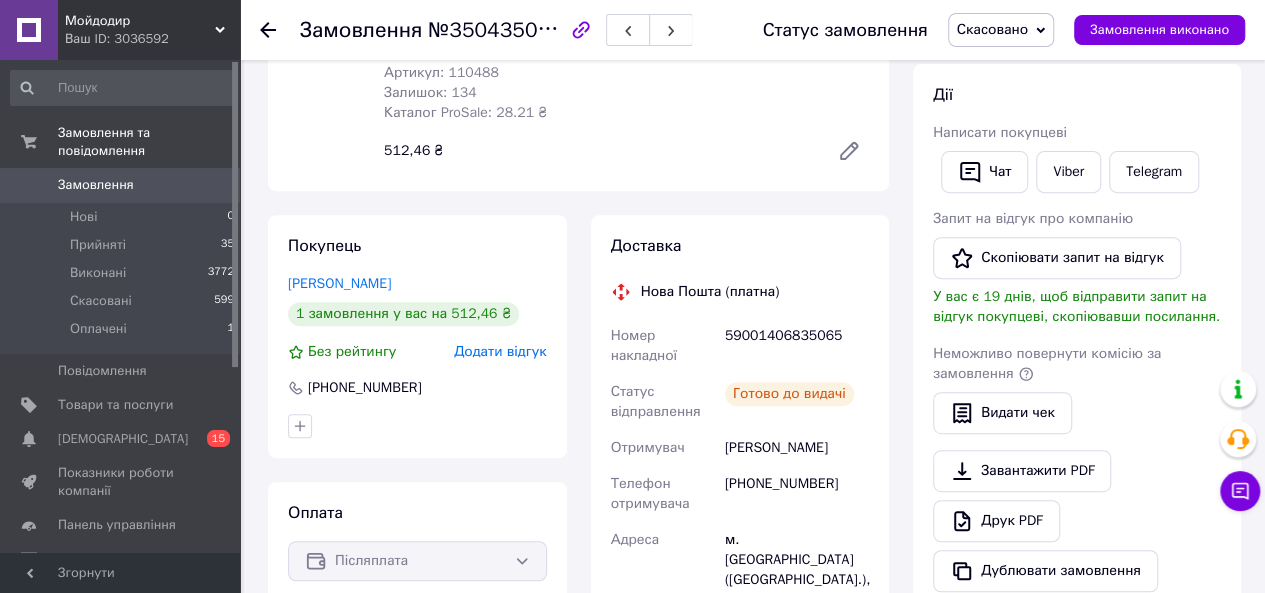 click on "59001406835065" at bounding box center (797, 346) 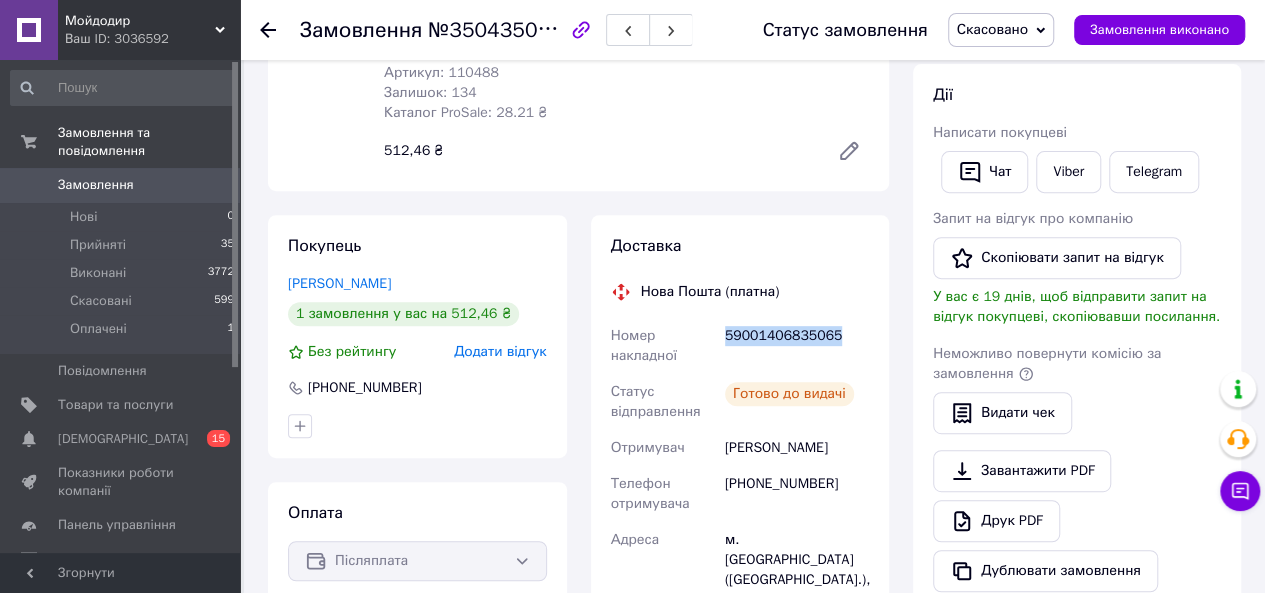 click on "59001406835065" at bounding box center [797, 346] 